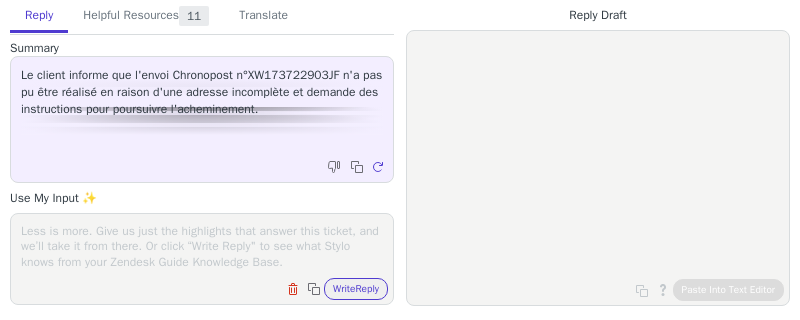 scroll, scrollTop: 0, scrollLeft: 0, axis: both 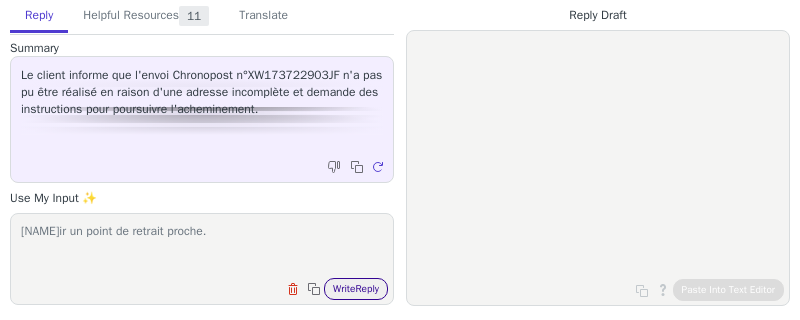 type on "choisir un point de retrait proche." 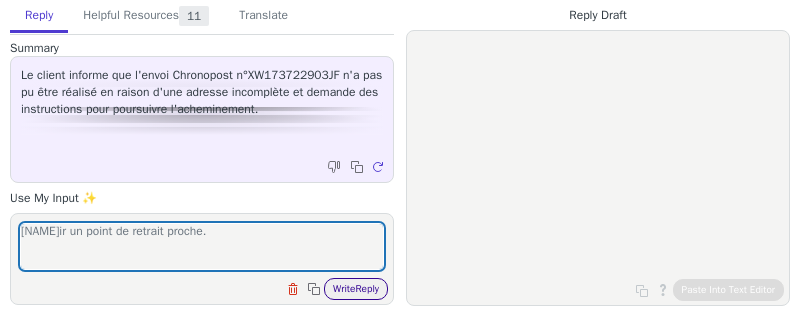 click on "Write  Reply" at bounding box center (356, 289) 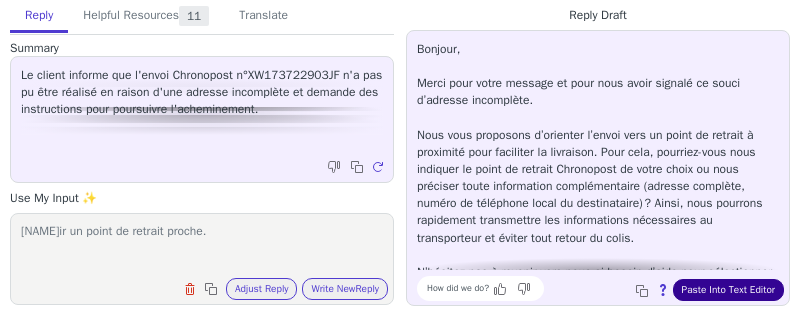 click on "Paste Into Text Editor" at bounding box center (728, 290) 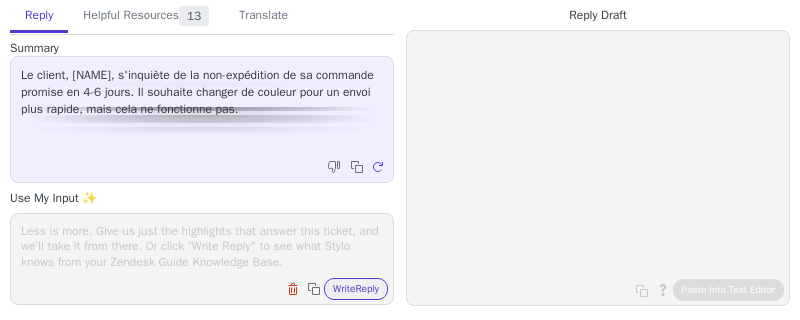 scroll, scrollTop: 0, scrollLeft: 0, axis: both 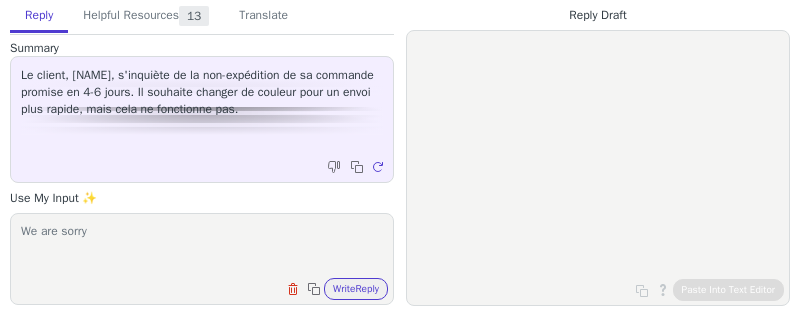 click on "We are sorry Clear field Copy to clipboard Write  Reply" at bounding box center [202, 259] 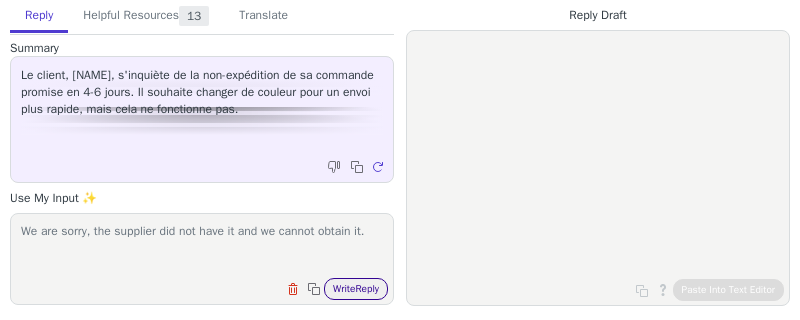 type on "We are sorry, the supplier did not have it and we cannot obtain it." 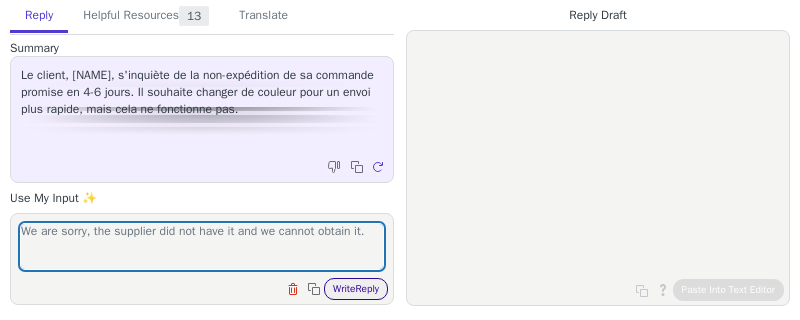 click on "Write  Reply" at bounding box center (356, 289) 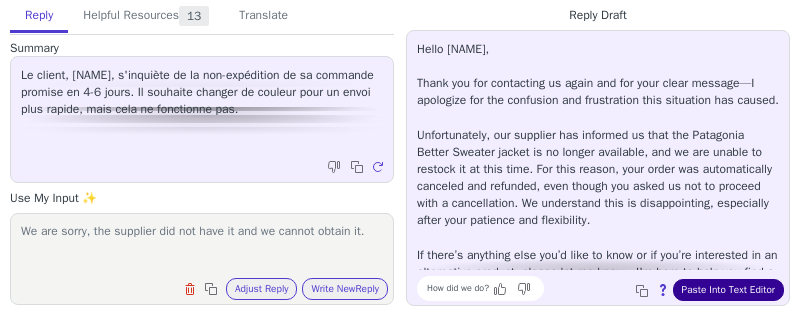 click on "Paste Into Text Editor" at bounding box center (728, 290) 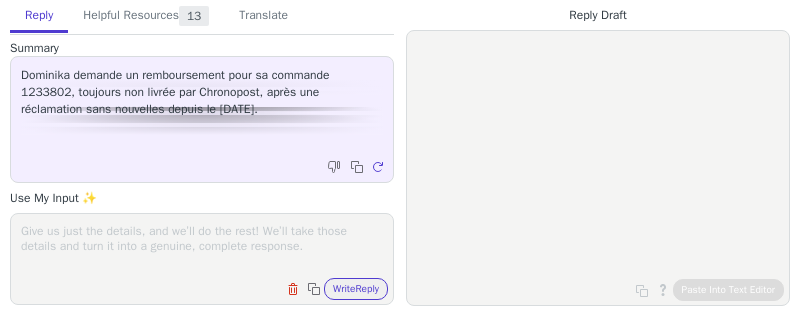 scroll, scrollTop: 0, scrollLeft: 0, axis: both 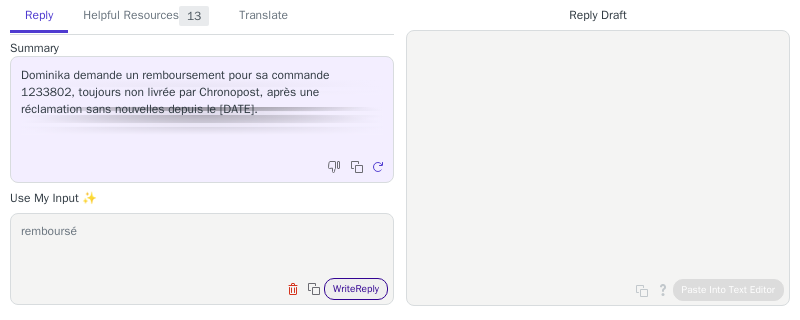 type on "remboursé" 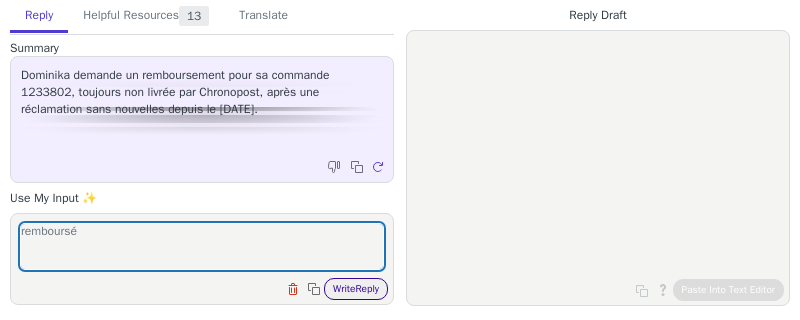 click on "Write  Reply" at bounding box center (356, 289) 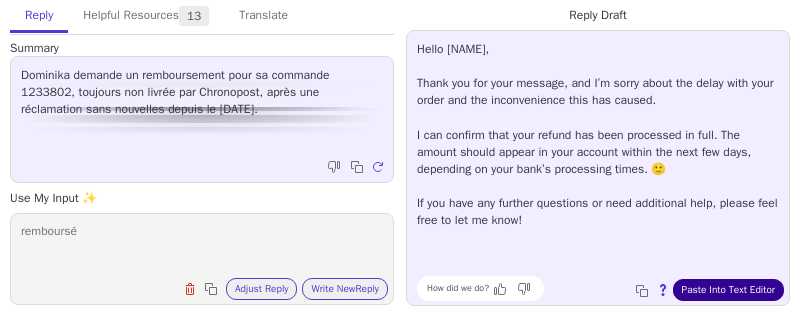 click on "Paste Into Text Editor" at bounding box center [728, 290] 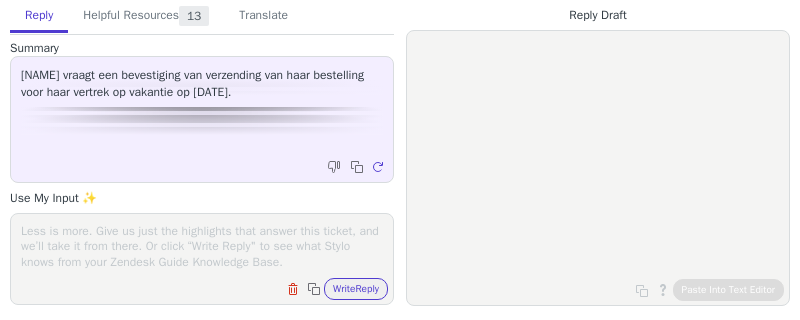 scroll, scrollTop: 0, scrollLeft: 0, axis: both 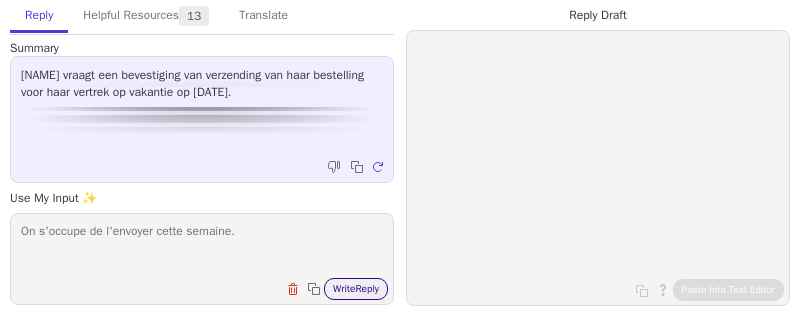 type on "On s'occupe de l'envoyer cette semaine." 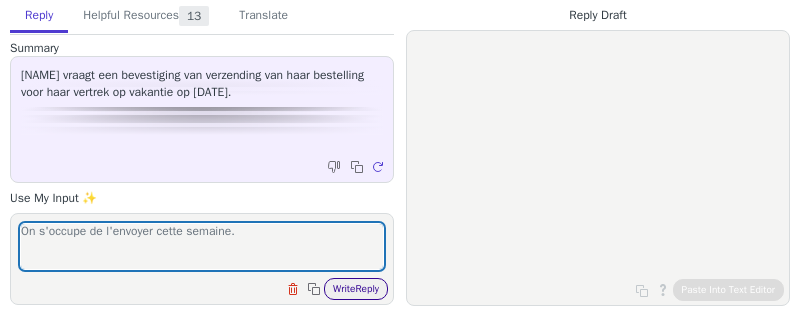 click on "Write  Reply" at bounding box center (356, 289) 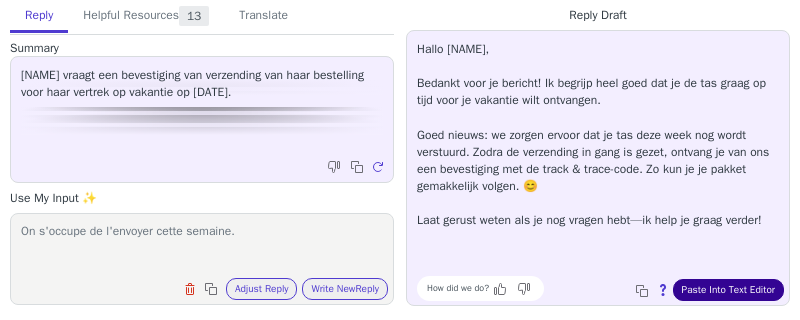 click on "Paste Into Text Editor" at bounding box center [728, 290] 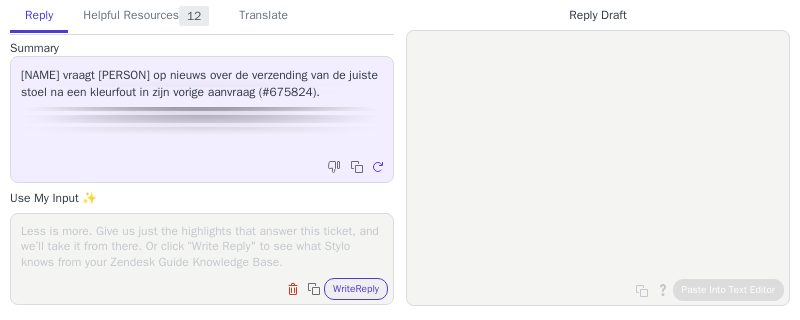 scroll, scrollTop: 0, scrollLeft: 0, axis: both 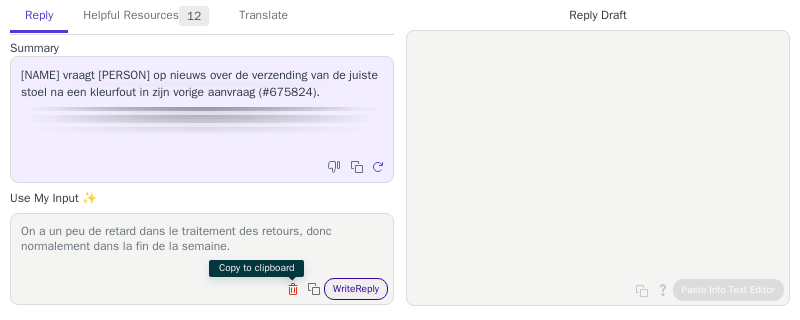 type on "On a un peu de retard dans le traitement des retours, donc normalement dans la fin de la semaine." 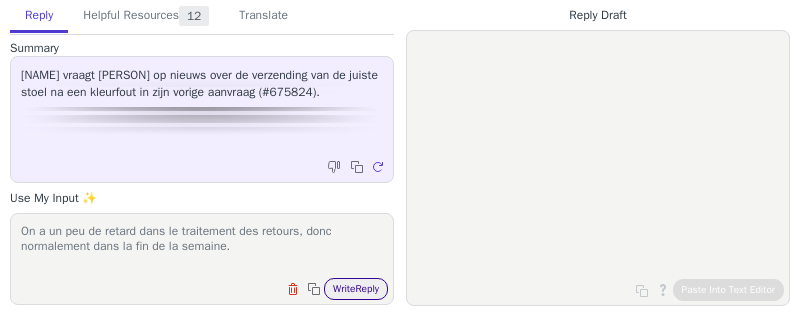 click on "Write  Reply" at bounding box center (356, 289) 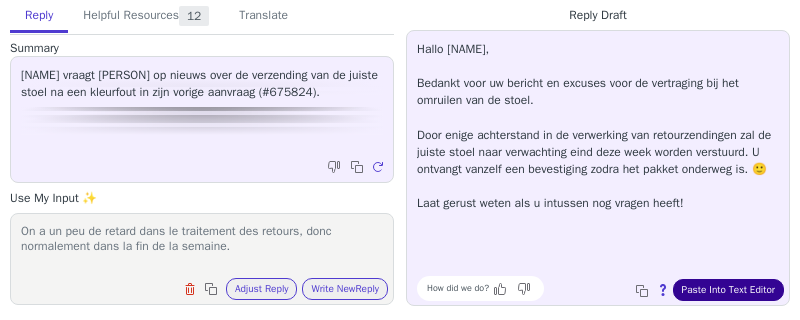 click on "Paste Into Text Editor" at bounding box center (728, 290) 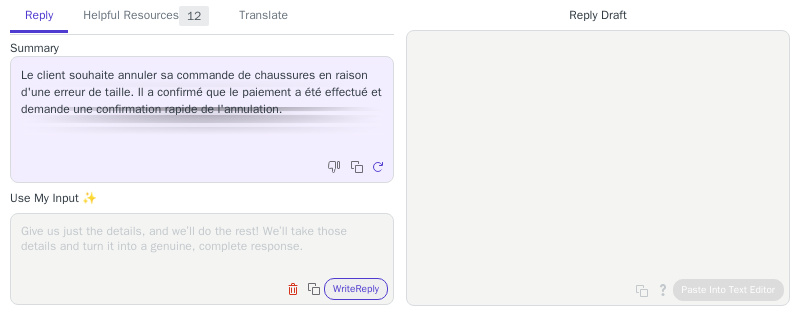 scroll, scrollTop: 0, scrollLeft: 0, axis: both 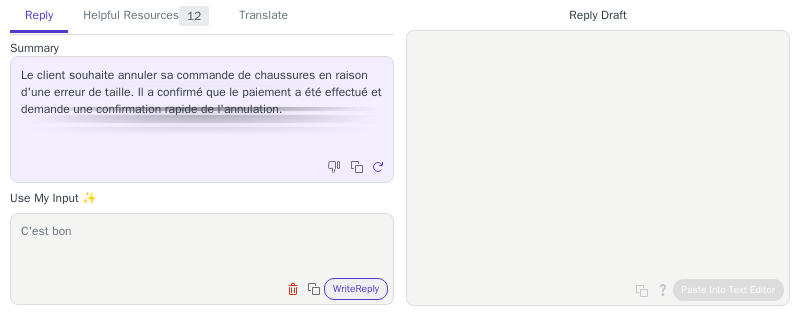 click on "C'est bon" at bounding box center [202, 246] 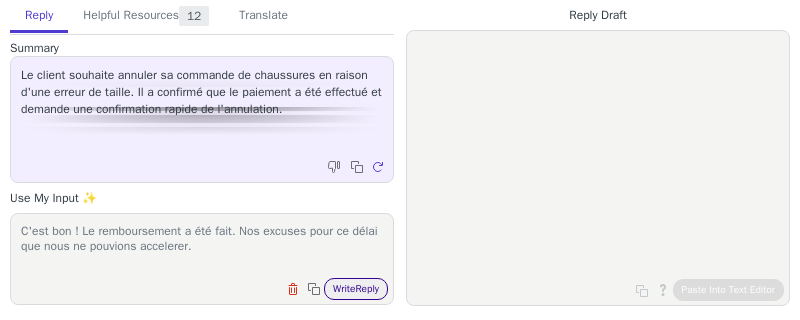 type on "C'est bon ! Le remboursement a été fait. Nos excuses pour ce délai que nous ne pouvions accelerer." 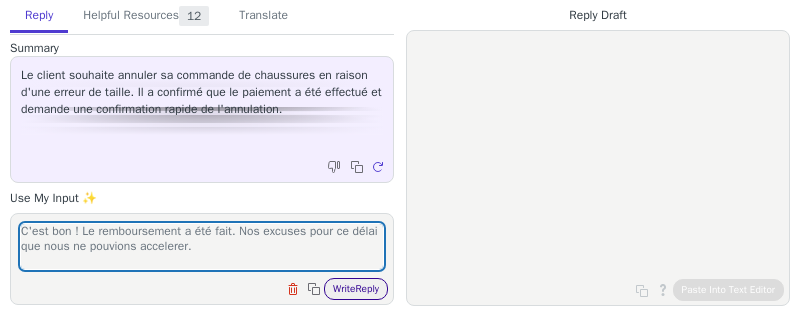click on "Write  Reply" at bounding box center [356, 289] 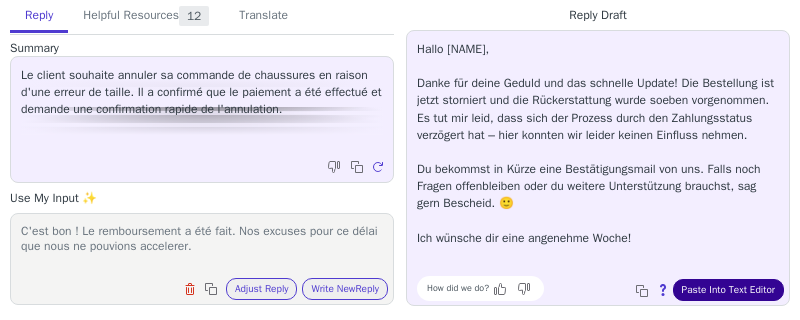 click on "Paste Into Text Editor" at bounding box center (728, 290) 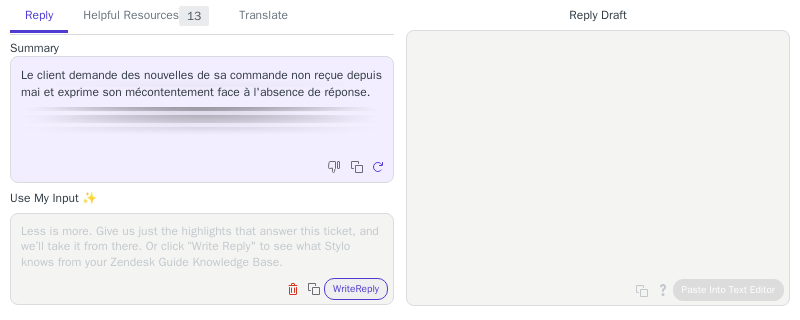 scroll, scrollTop: 0, scrollLeft: 0, axis: both 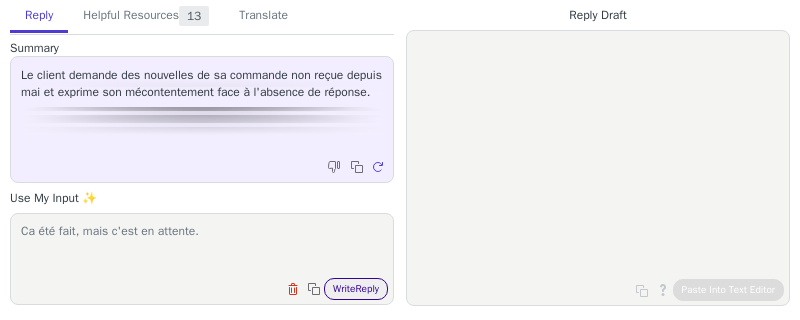 type on "Ca été fait, mais c'est en attente." 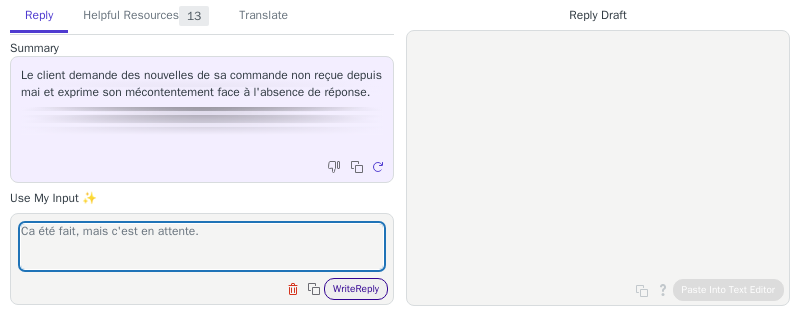 click on "Write  Reply" at bounding box center [356, 289] 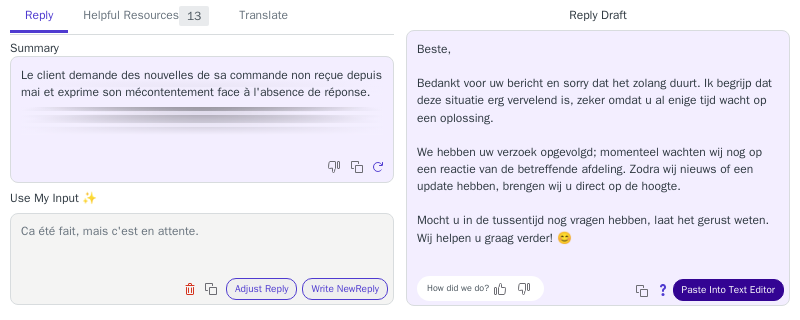 click on "Paste Into Text Editor" at bounding box center (728, 290) 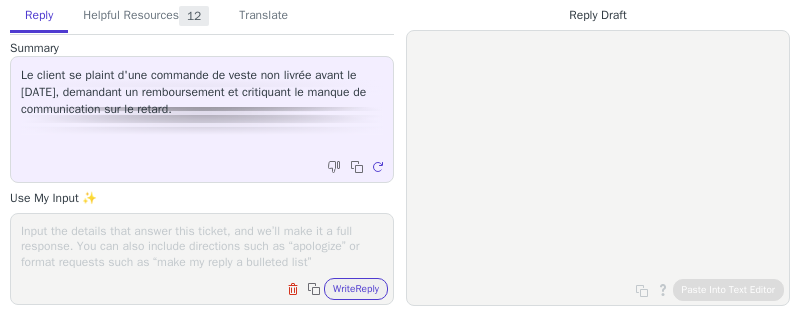 scroll, scrollTop: 0, scrollLeft: 0, axis: both 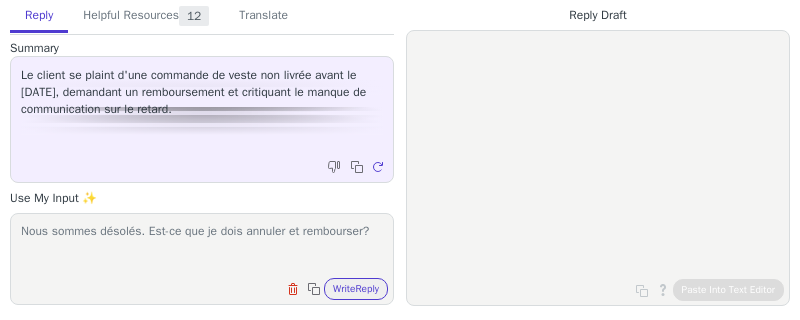 type on "Nous sommes désolés. Est-ce que je dois annuler et rembourser?" 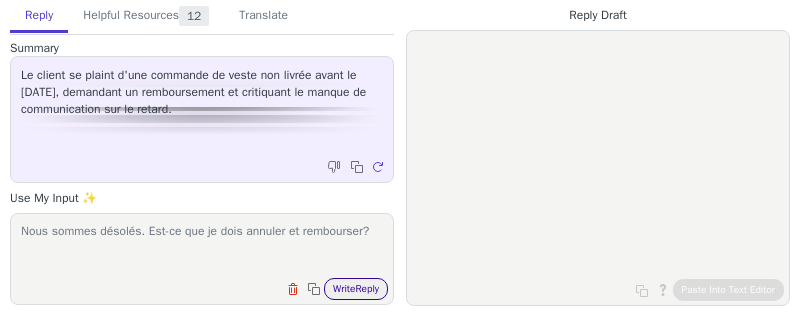 click on "Write  Reply" at bounding box center (356, 289) 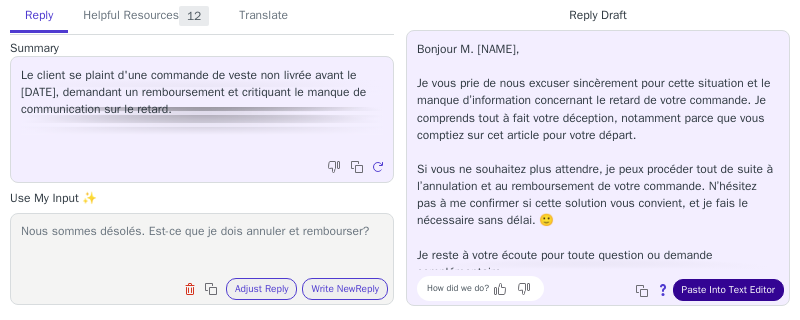 click on "Paste Into Text Editor" at bounding box center [728, 290] 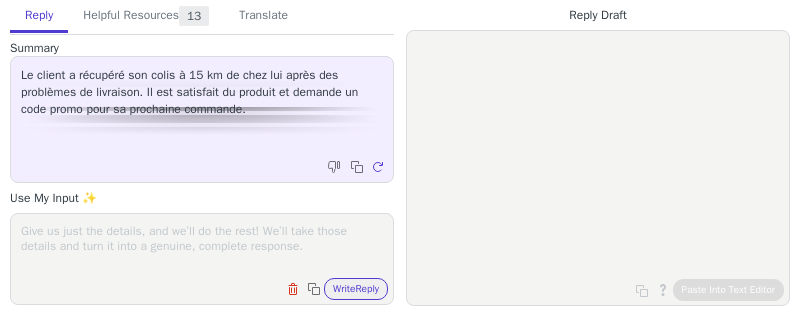 scroll, scrollTop: 0, scrollLeft: 0, axis: both 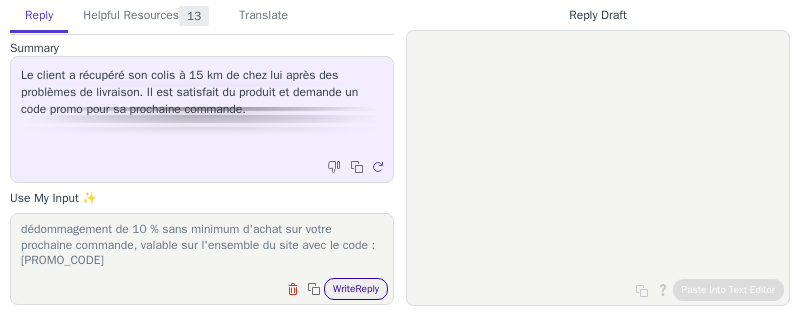 type on "Pour nous faire pardonner, nous vous proposons un dédommagement de 10 % sans minimum d'achat sur votre prochaine commande, valable sur l'ensemble du site avec le code : Loop-HND-10" 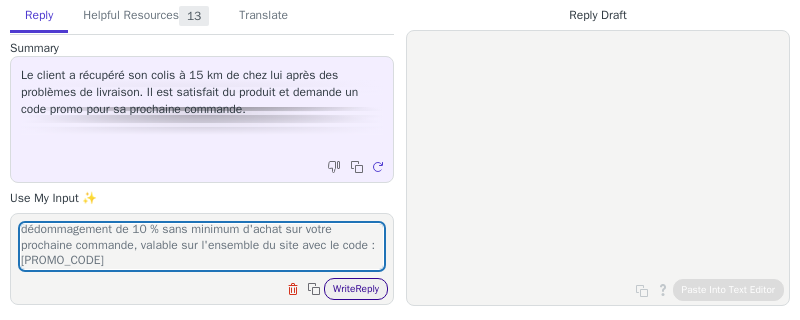 click on "Write  Reply" at bounding box center [356, 289] 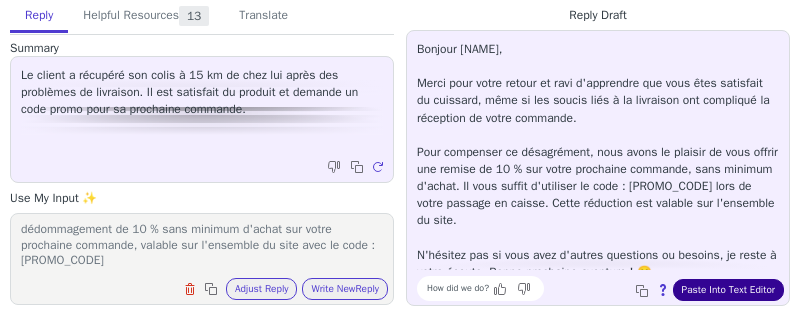 click on "Paste Into Text Editor" at bounding box center [728, 290] 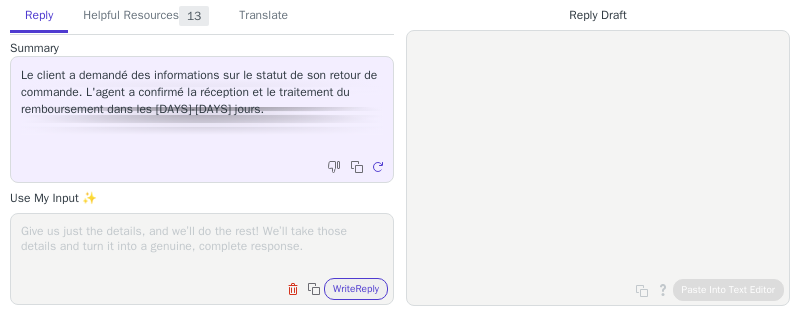 scroll, scrollTop: 0, scrollLeft: 0, axis: both 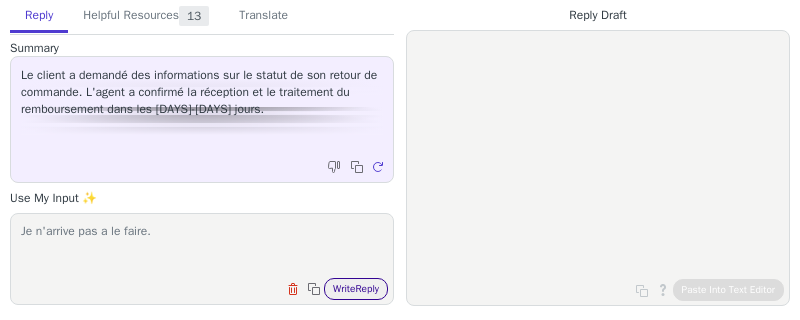 type on "Je n'arrive pas a le faire." 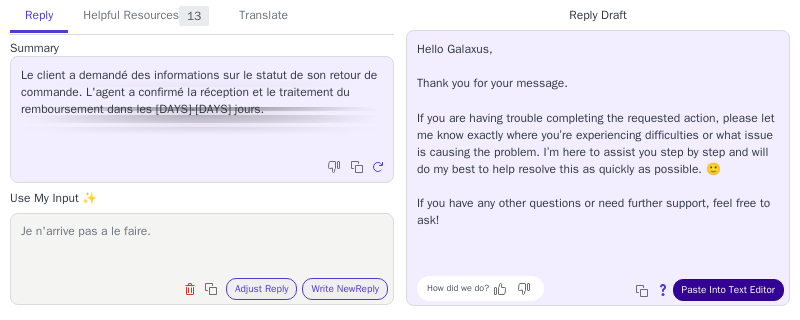 click on "Paste Into Text Editor" at bounding box center [728, 290] 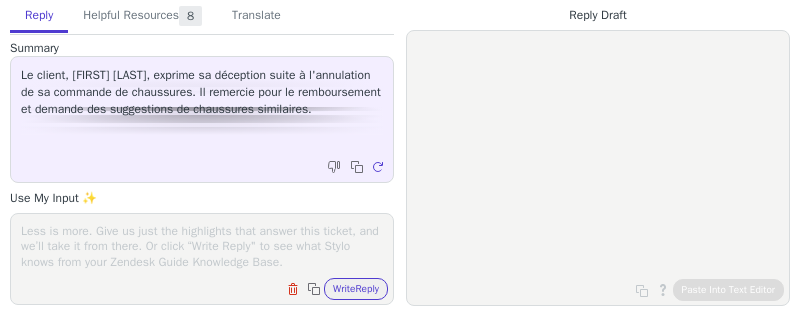 scroll, scrollTop: 0, scrollLeft: 0, axis: both 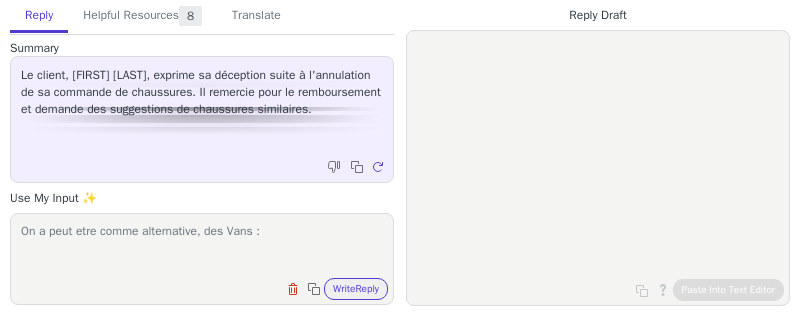 paste on "[URL]" 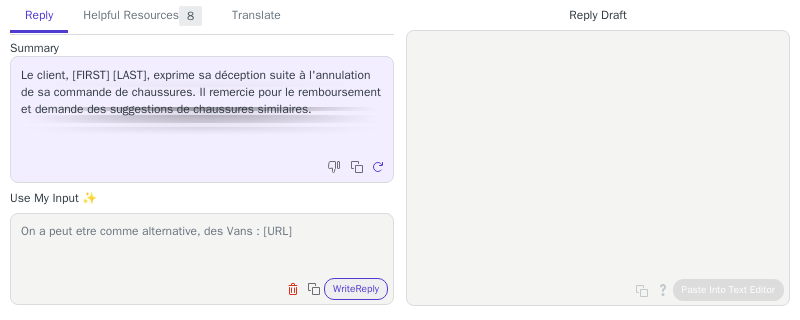 scroll, scrollTop: 1, scrollLeft: 0, axis: vertical 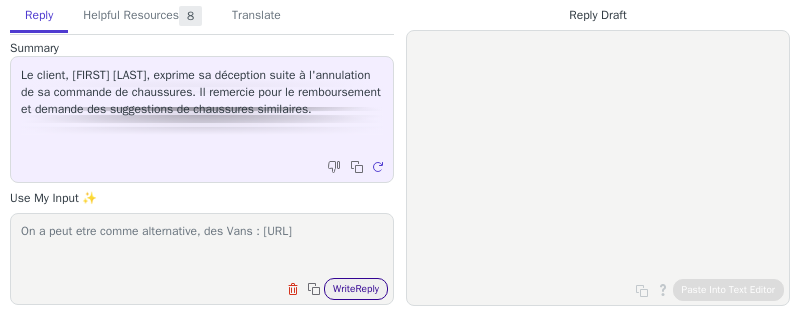 type on "On a peut etre comme alternative, des Vans : [URL]" 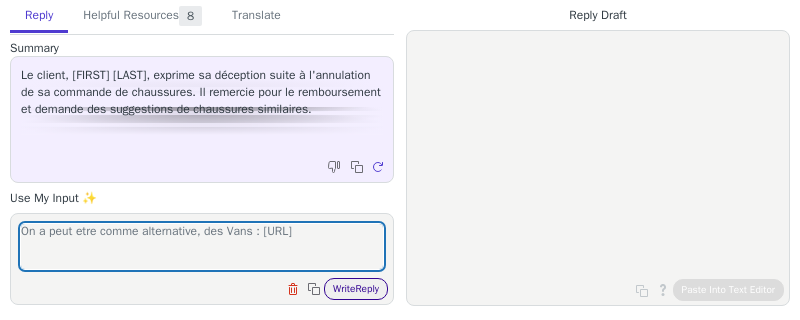 click on "Write  Reply" at bounding box center [356, 289] 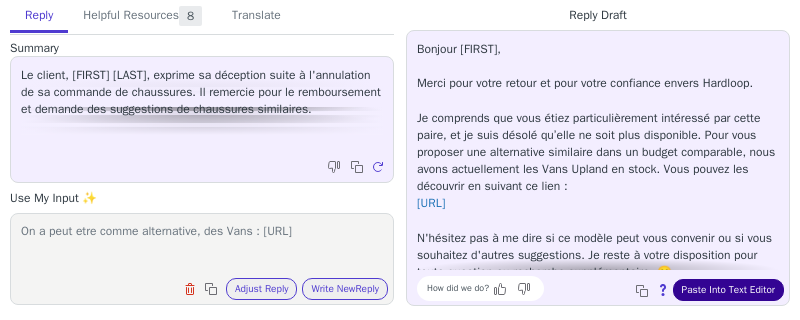 click on "Paste Into Text Editor" at bounding box center [728, 290] 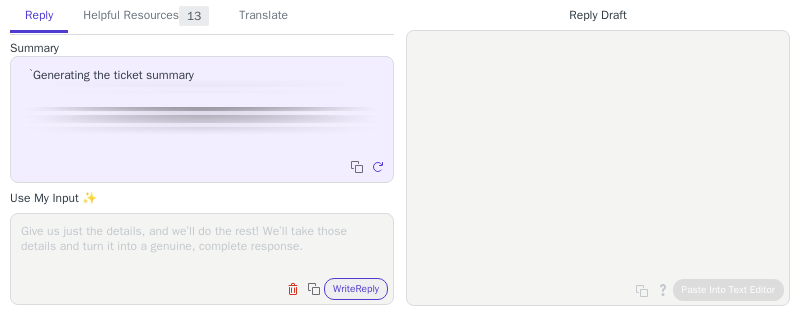 scroll, scrollTop: 0, scrollLeft: 0, axis: both 